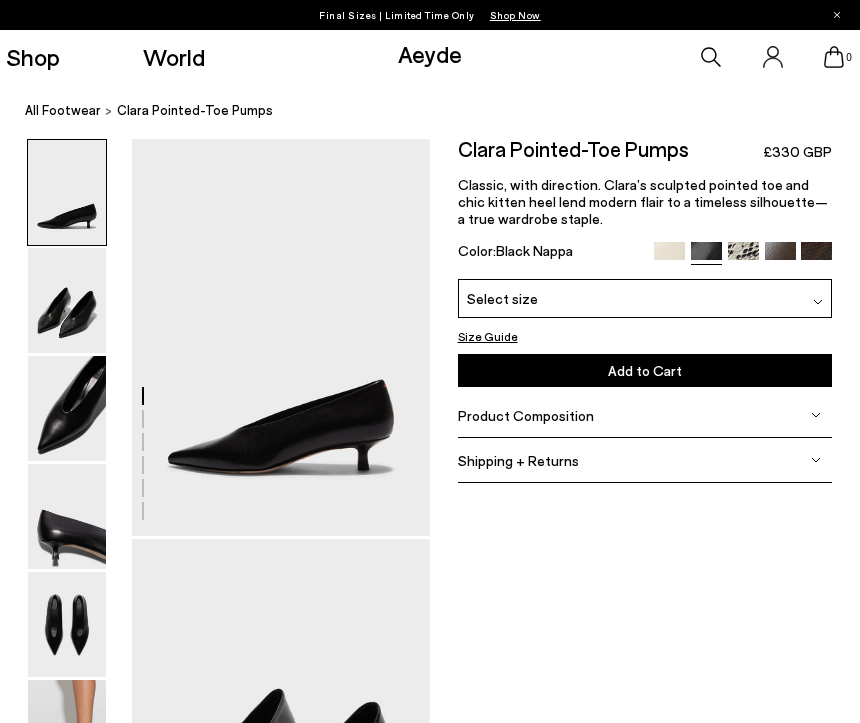 scroll, scrollTop: 0, scrollLeft: 0, axis: both 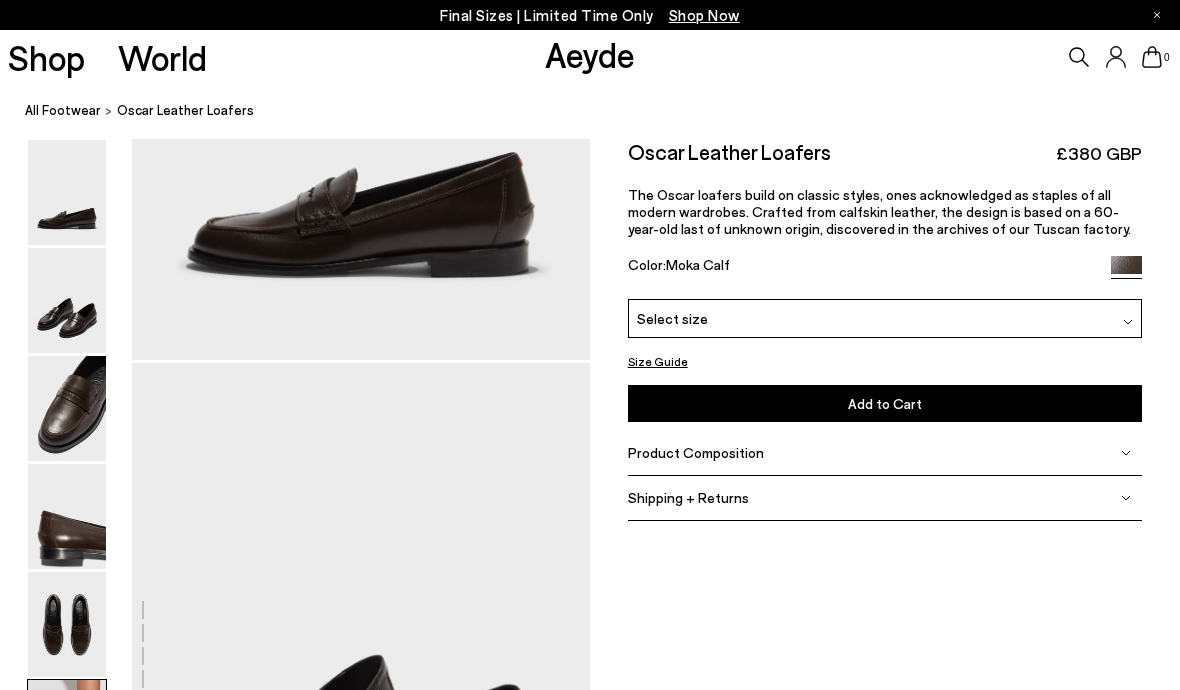 click on "Free shipping to United Kingdom on all orders
Your item is added to cart.
View Cart
×
Final Sizes | Limited Time Only
Shop Now
Shop
World
Aeyde" at bounding box center [590, 15] 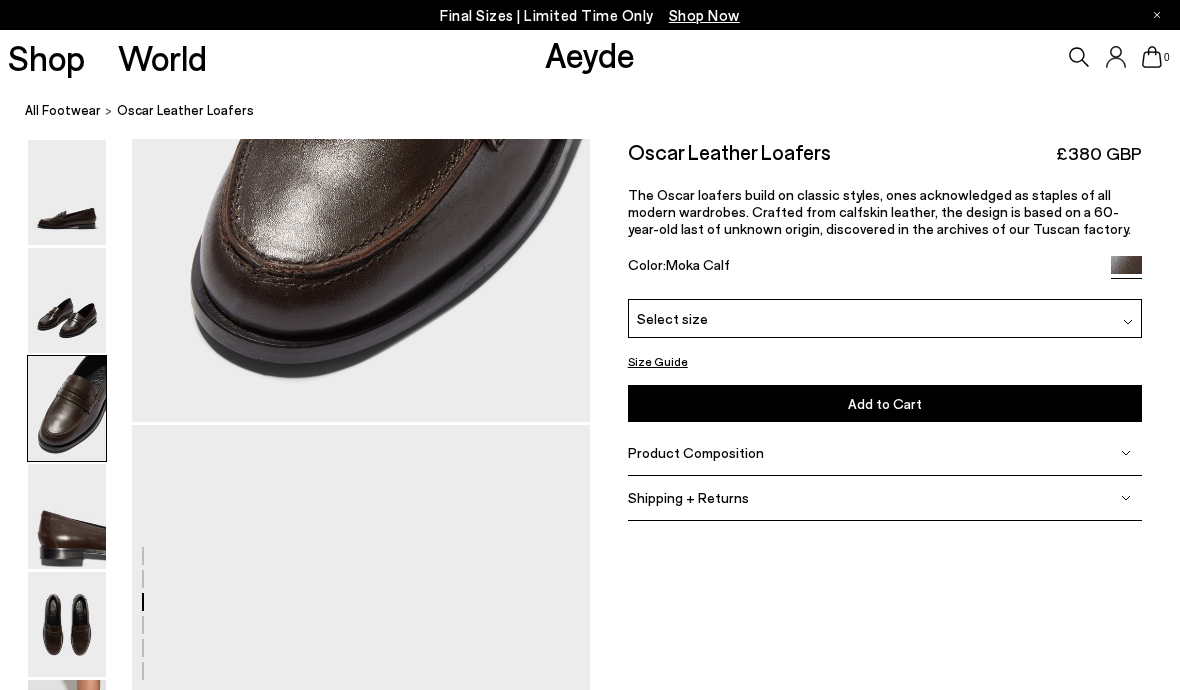 scroll, scrollTop: 1497, scrollLeft: 0, axis: vertical 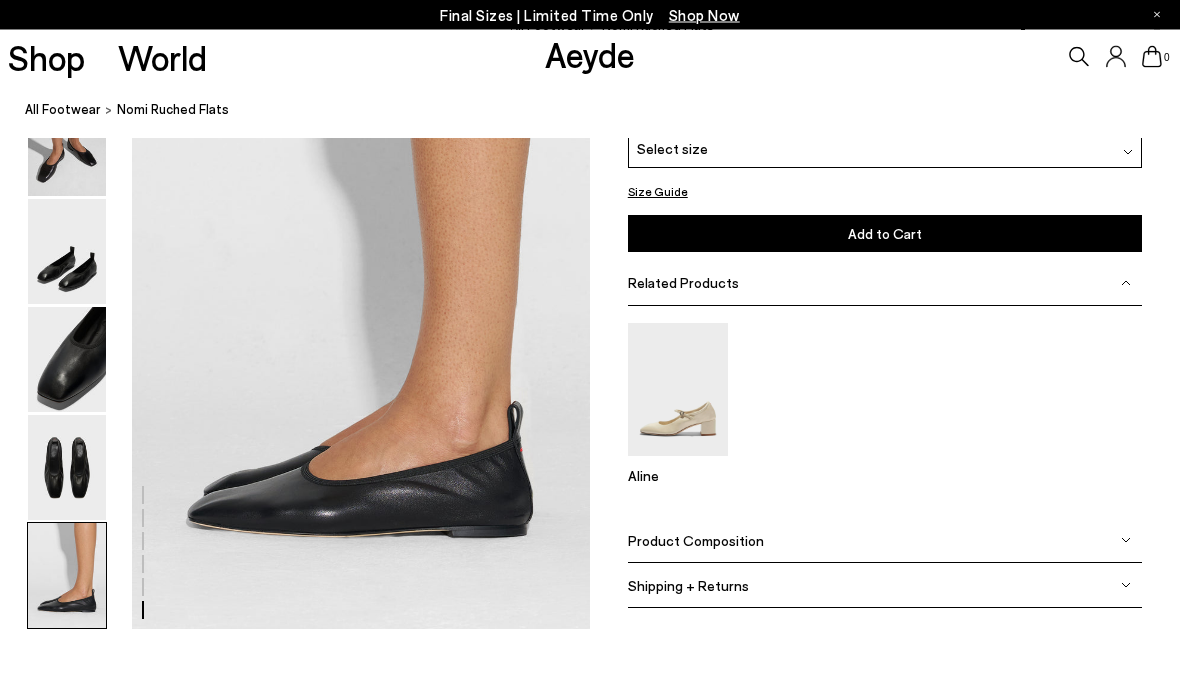 click at bounding box center (67, 576) 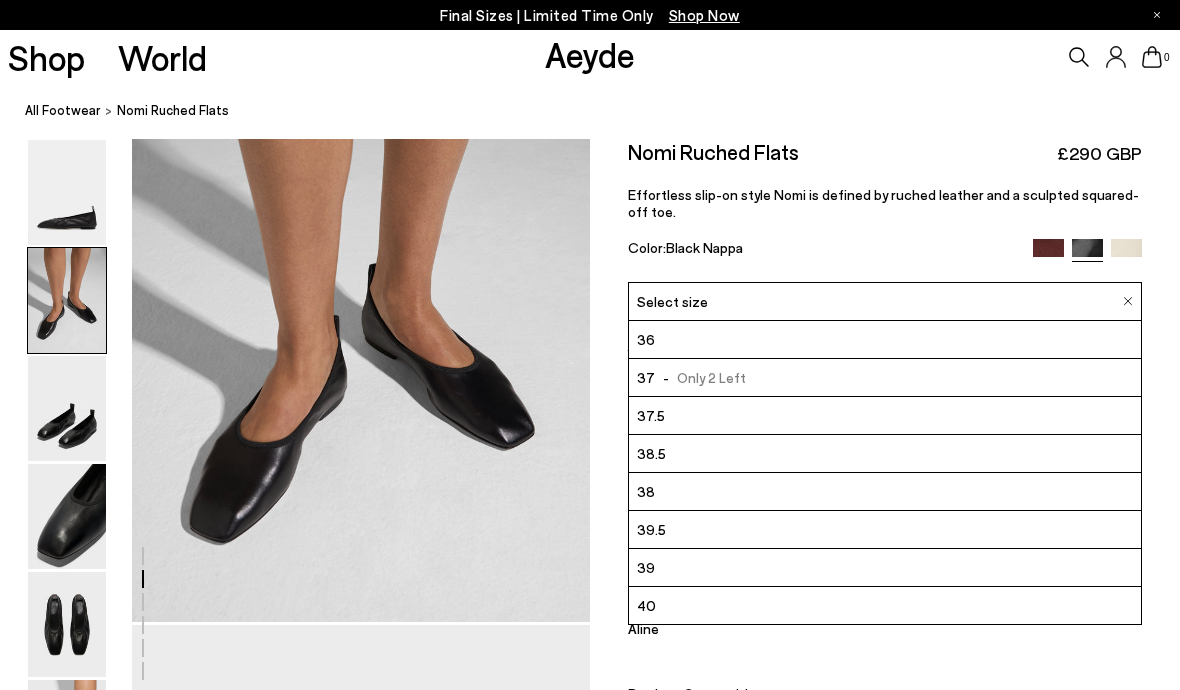 scroll, scrollTop: 677, scrollLeft: 0, axis: vertical 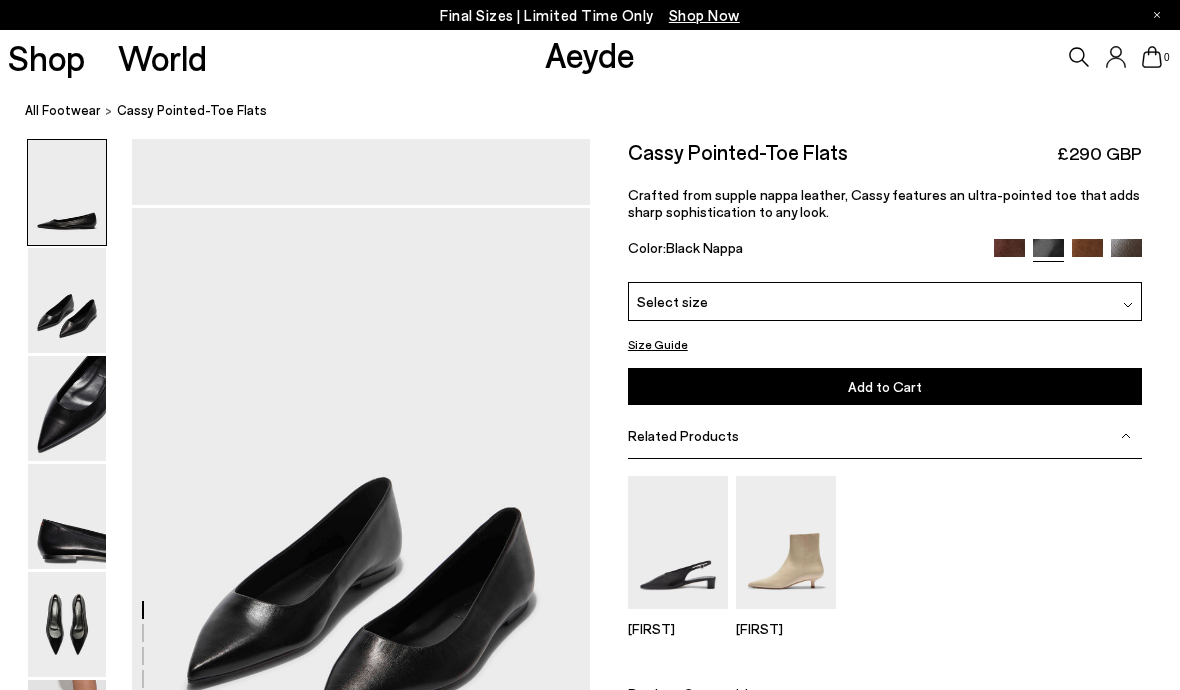 click on "Your item is added to cart.
View Cart
×
Final Sizes | Limited Time Only
Shop Now
Shop
World
Aeyde
0" at bounding box center (590, -140) 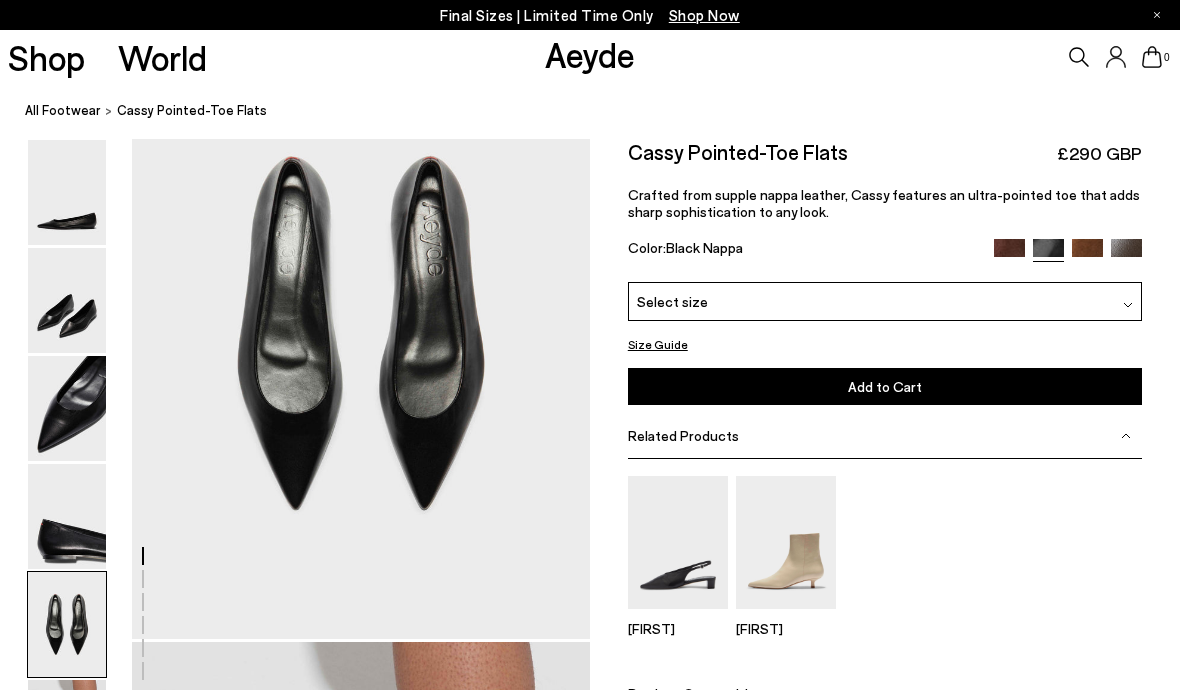 scroll, scrollTop: 2482, scrollLeft: 0, axis: vertical 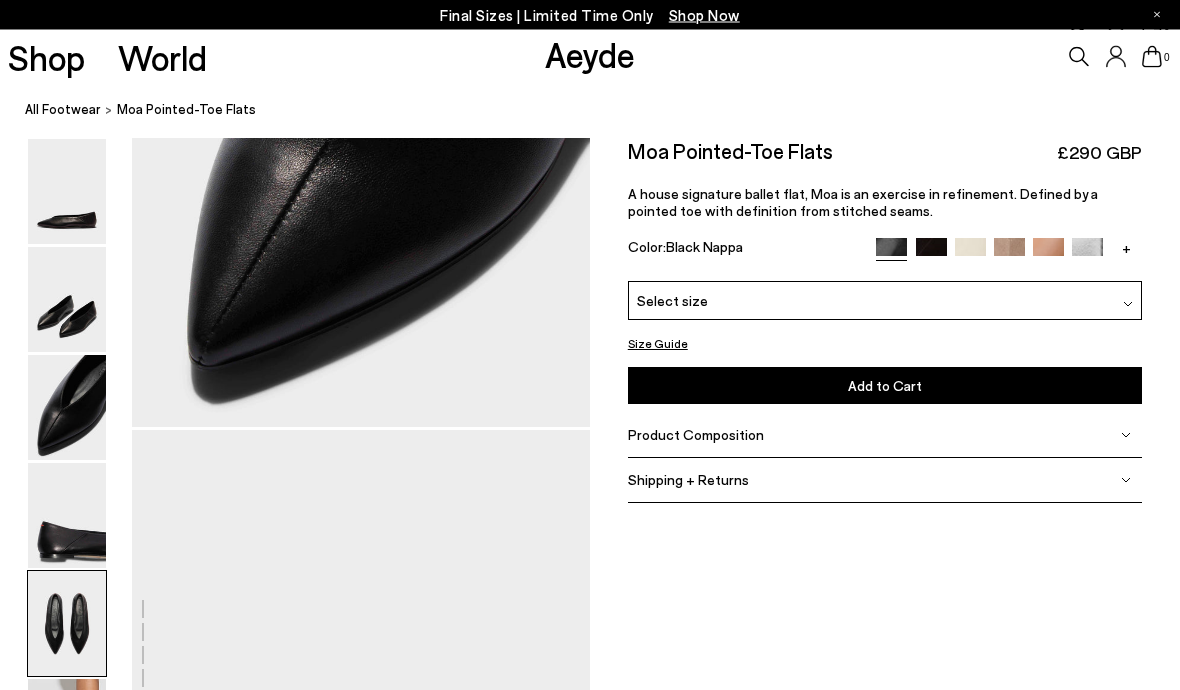 click on "All Footwear
Moa Pointed-Toe Flats" at bounding box center (602, 111) 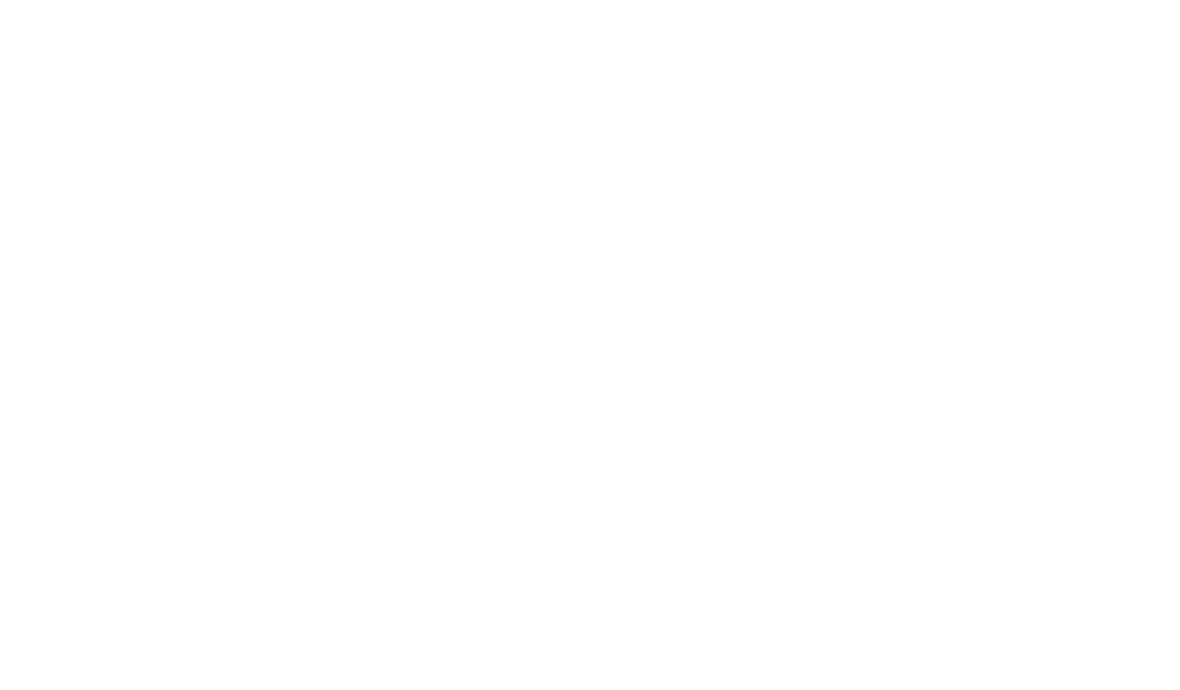 scroll, scrollTop: 1106, scrollLeft: 0, axis: vertical 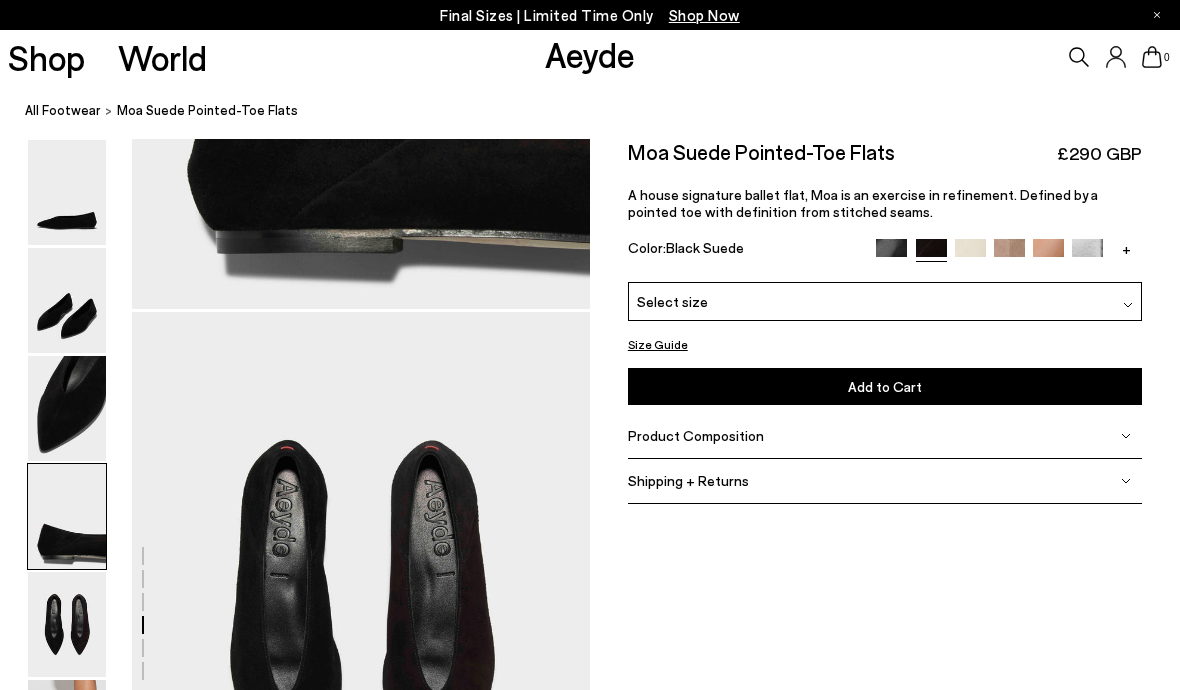 click at bounding box center (1048, 254) 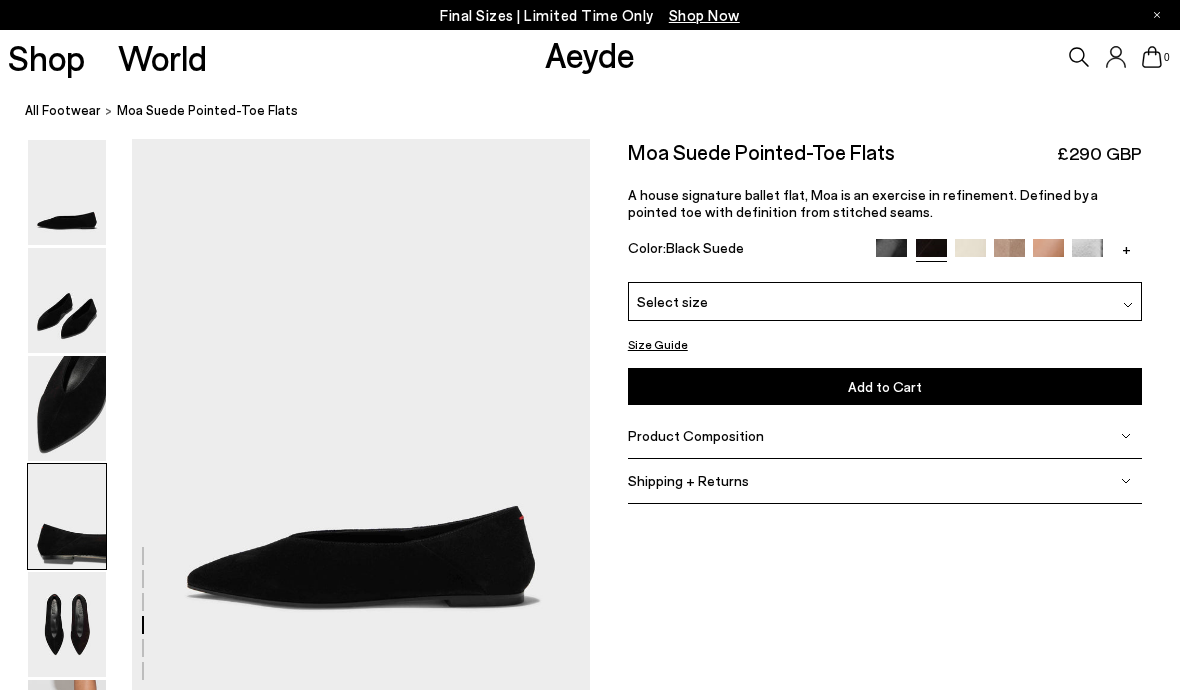 scroll, scrollTop: 2222, scrollLeft: 0, axis: vertical 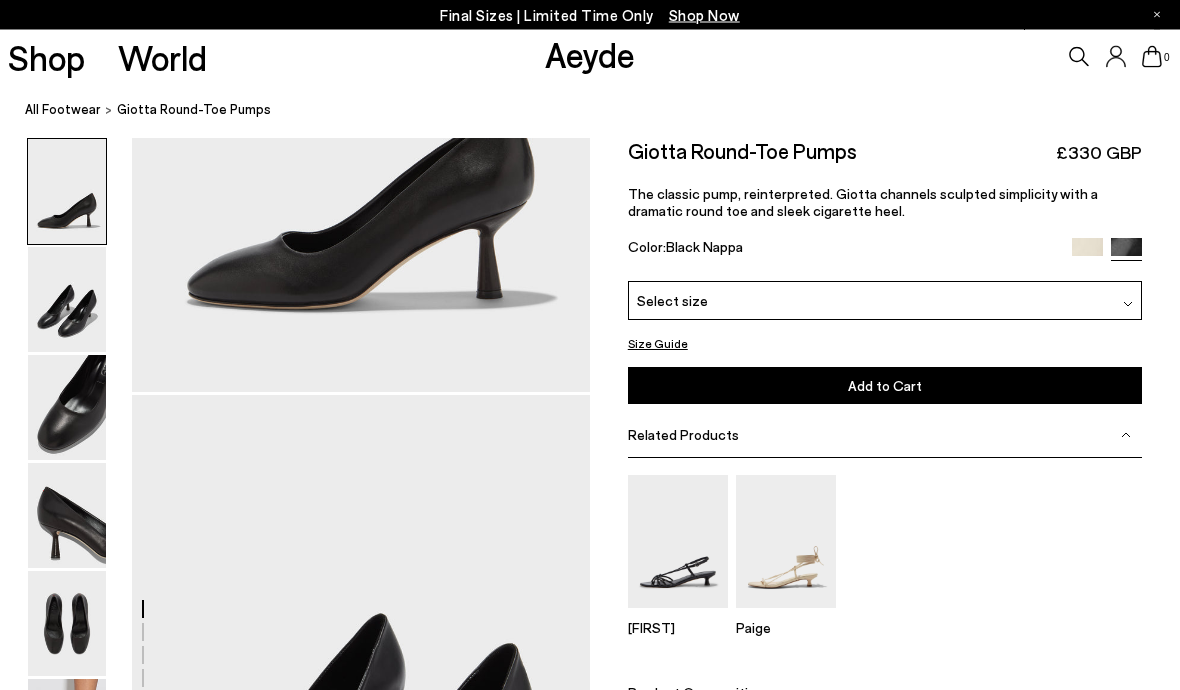 click at bounding box center [67, 732] 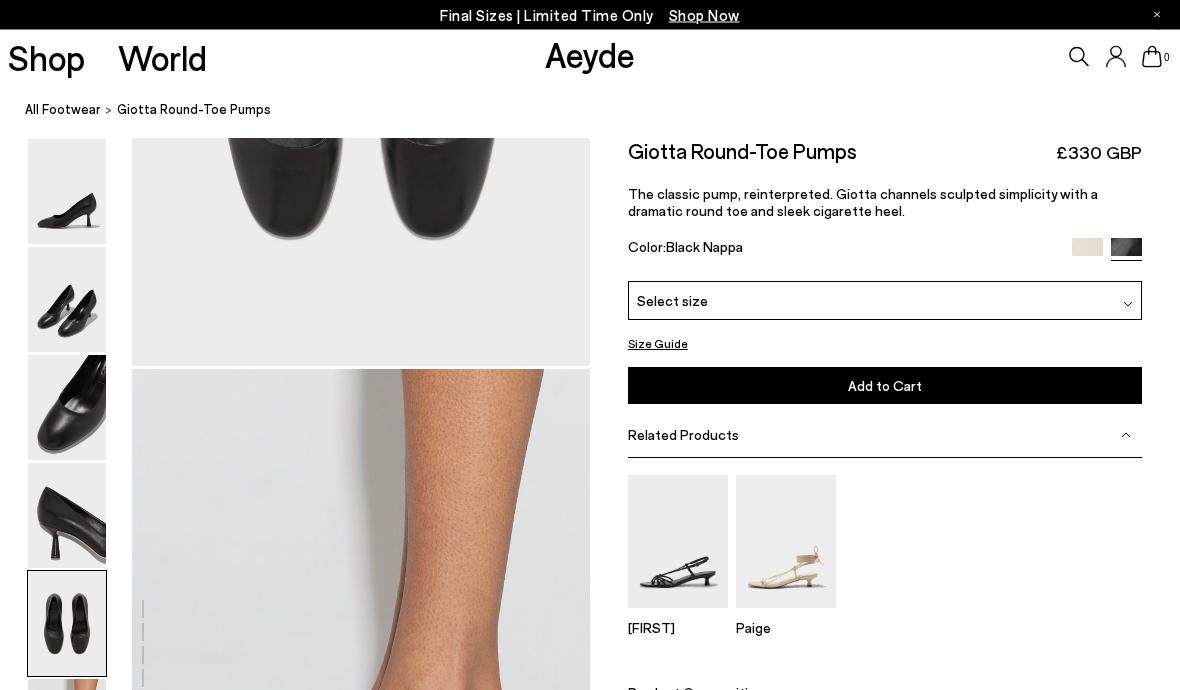 scroll, scrollTop: 2455, scrollLeft: 0, axis: vertical 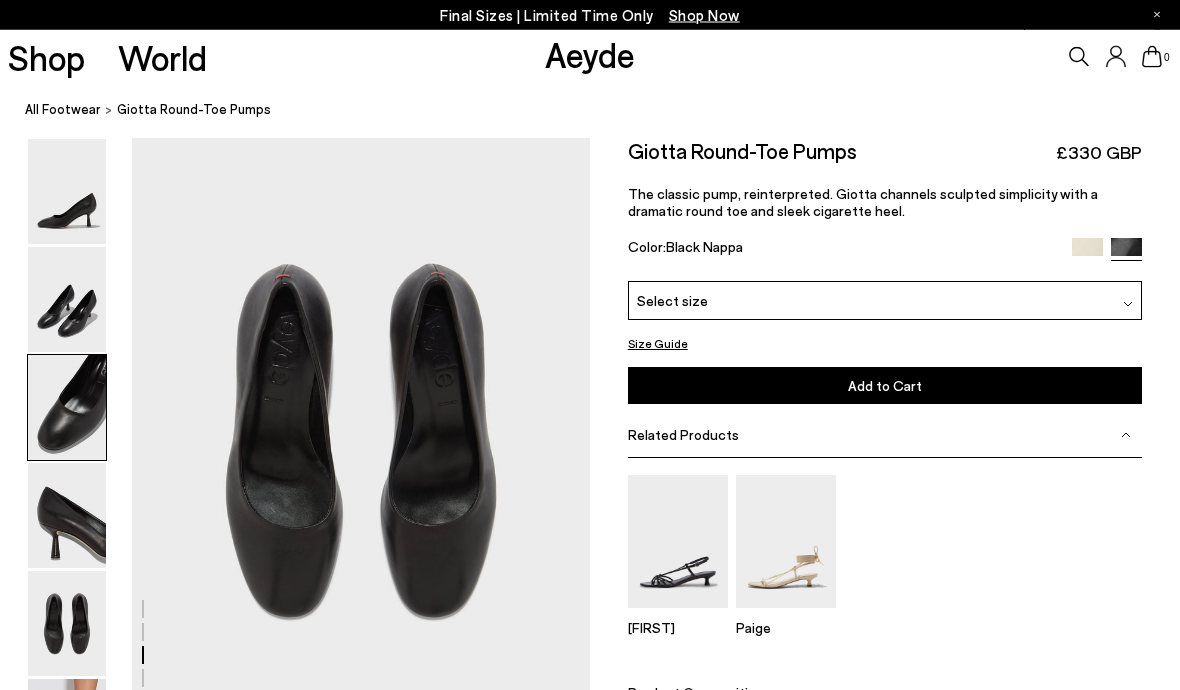 click on "Free shipping to United Kingdom on all orders
Your item is added to cart.
View Cart
×
Final Sizes | Limited Time Only
Shop Now
Shop
World
Aeyde" at bounding box center [590, -2053] 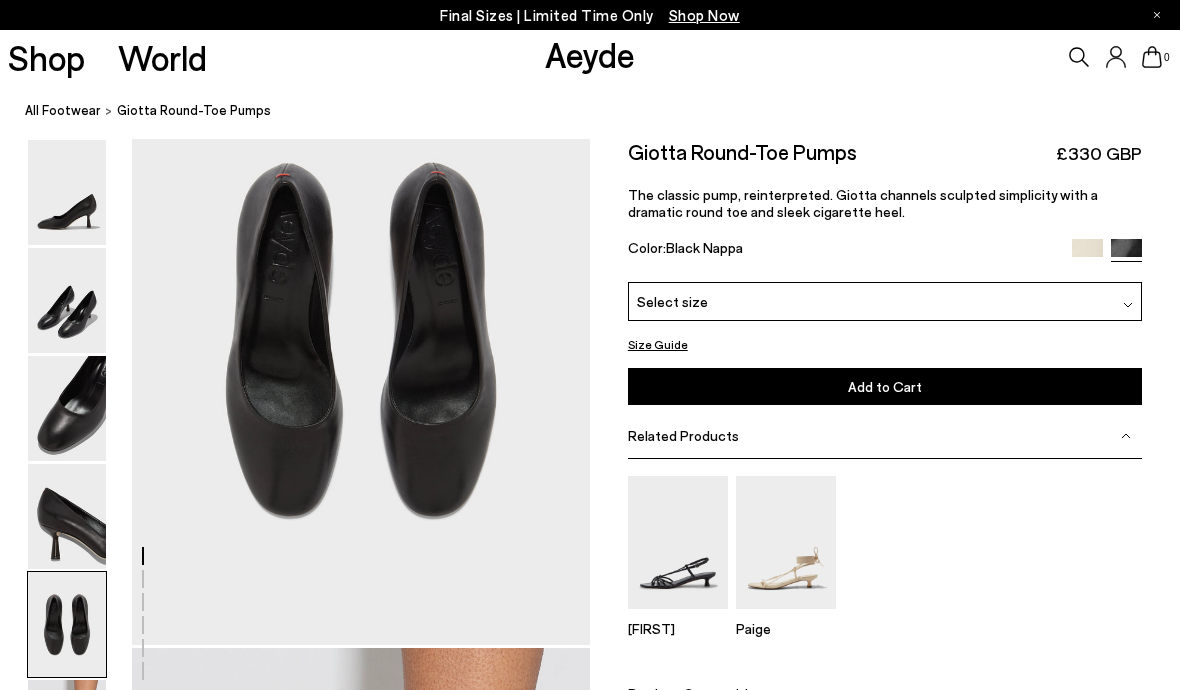 scroll, scrollTop: 2481, scrollLeft: 0, axis: vertical 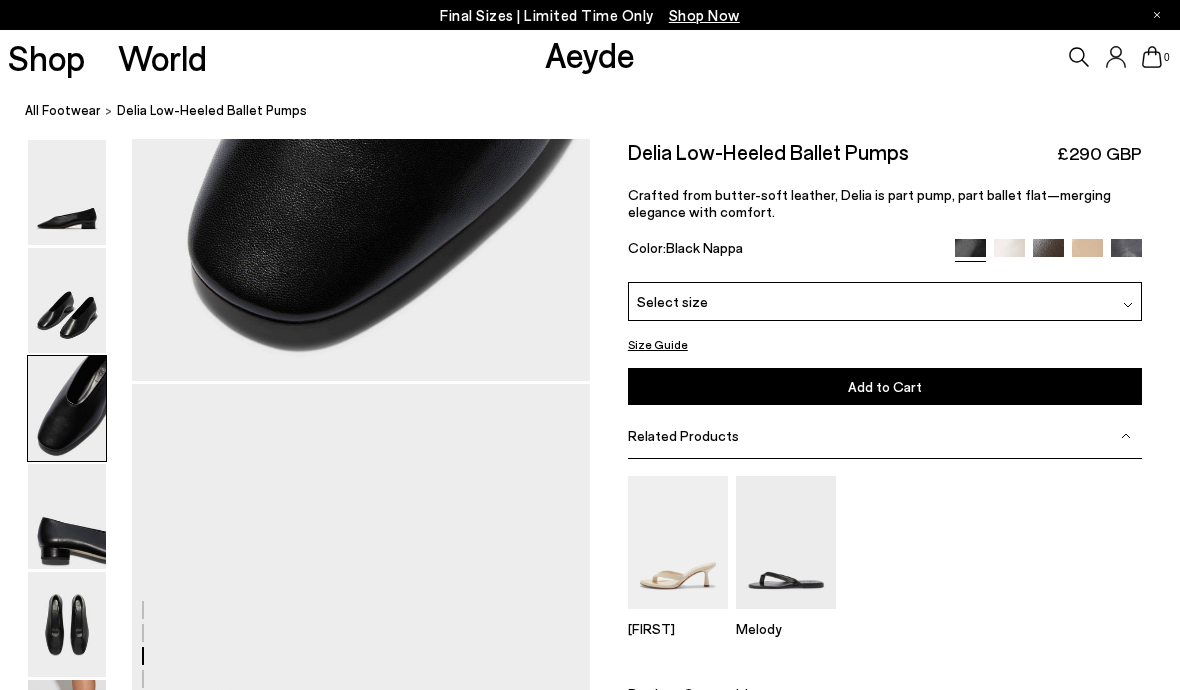 click on "Free shipping to [COUNTRY] on all orders
Your item is added to cart.
View Cart
×
Final Sizes | Limited Time Only
Shop Now
Shop
World
[BRAND]" at bounding box center [590, -1191] 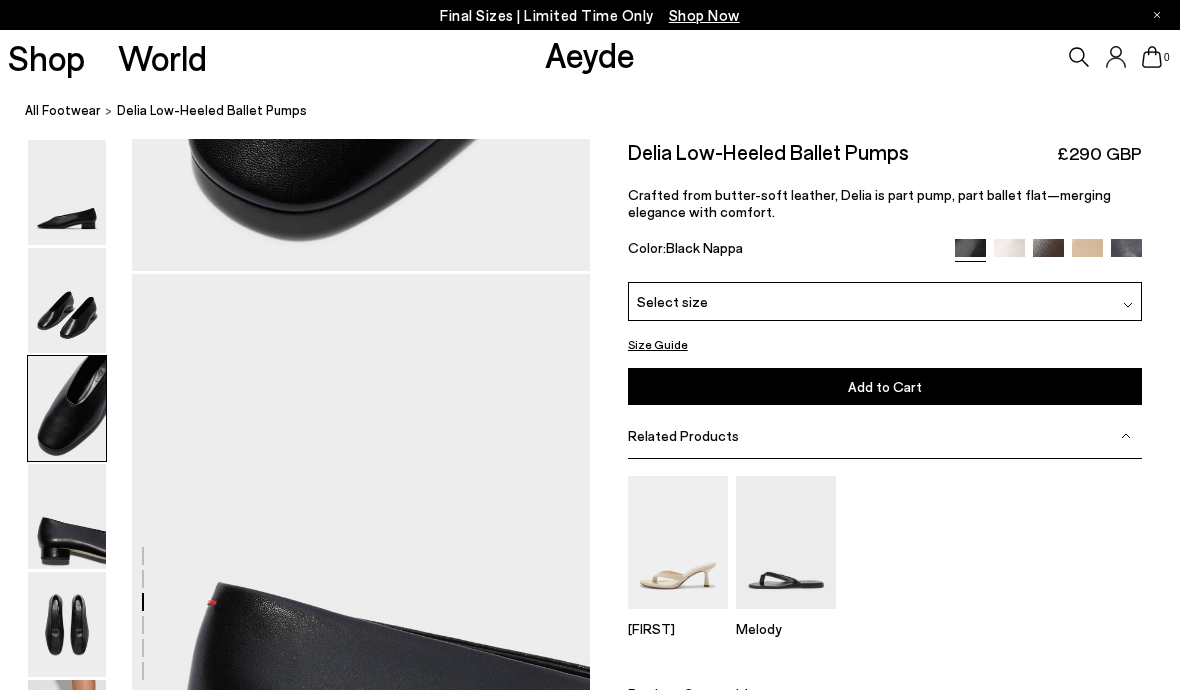 scroll, scrollTop: 1606, scrollLeft: 0, axis: vertical 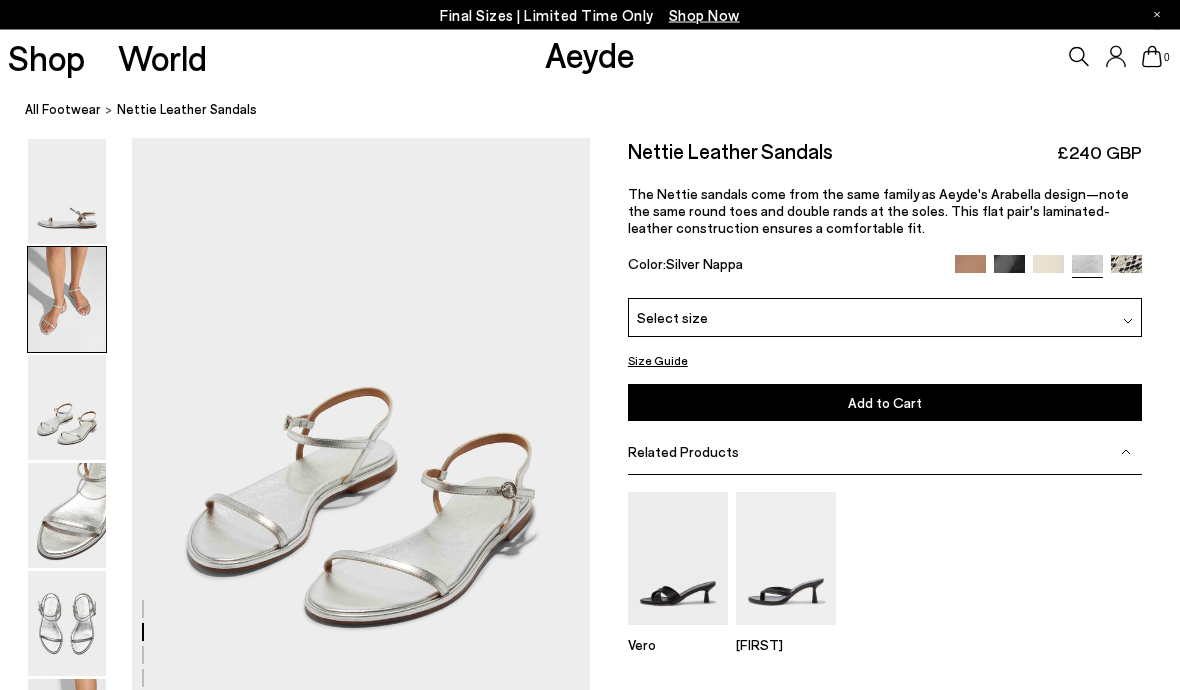 click on "Free shipping to United Kingdom on all orders
Your item is added to cart.
View Cart
×
Final Sizes | Limited Time Only
Shop Now
Shop
World
Aeyde" at bounding box center (590, -855) 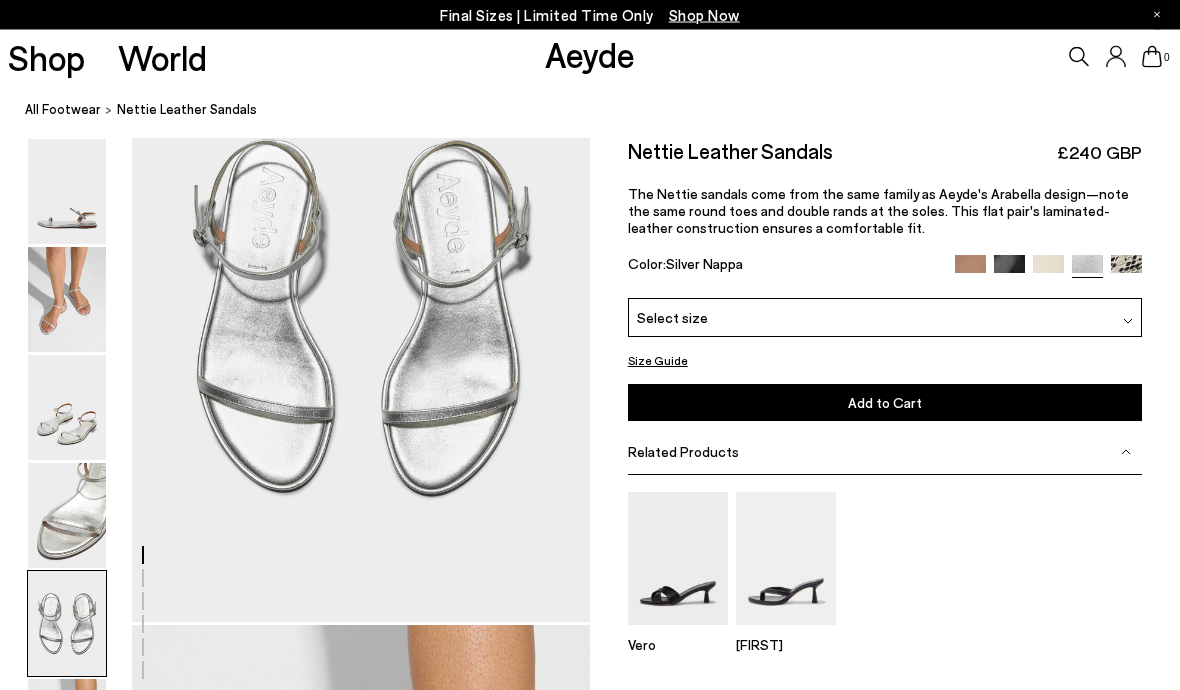 scroll, scrollTop: 2499, scrollLeft: 0, axis: vertical 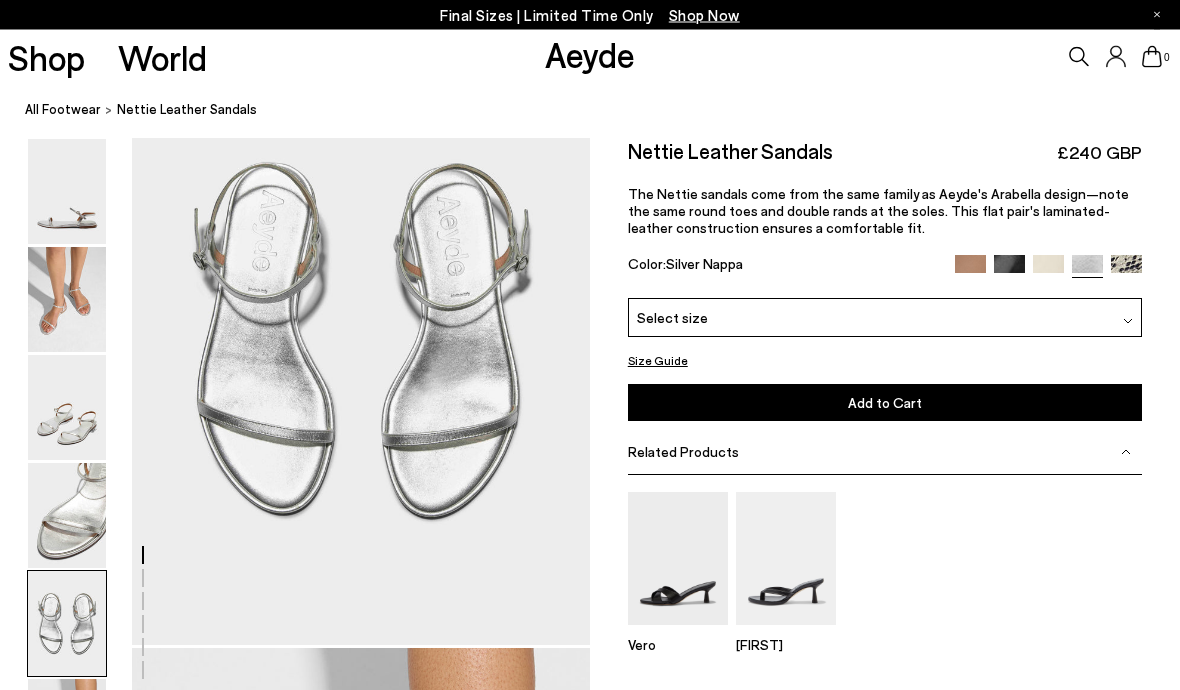 click at bounding box center (1009, 271) 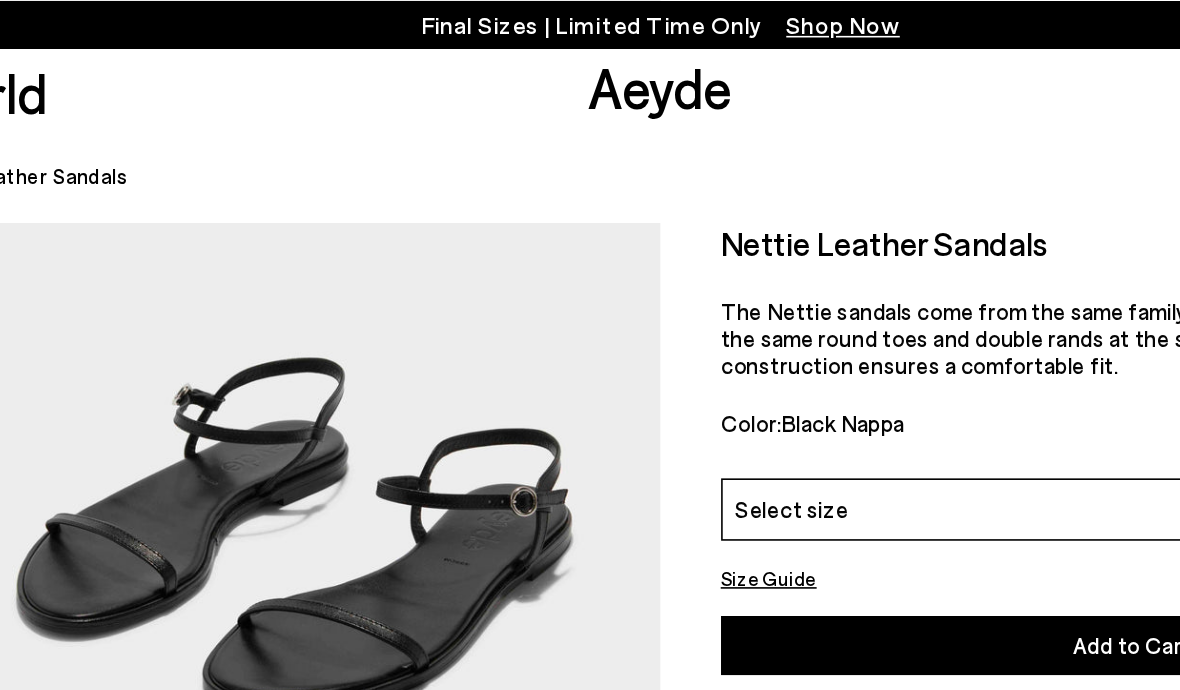 scroll, scrollTop: 1367, scrollLeft: 0, axis: vertical 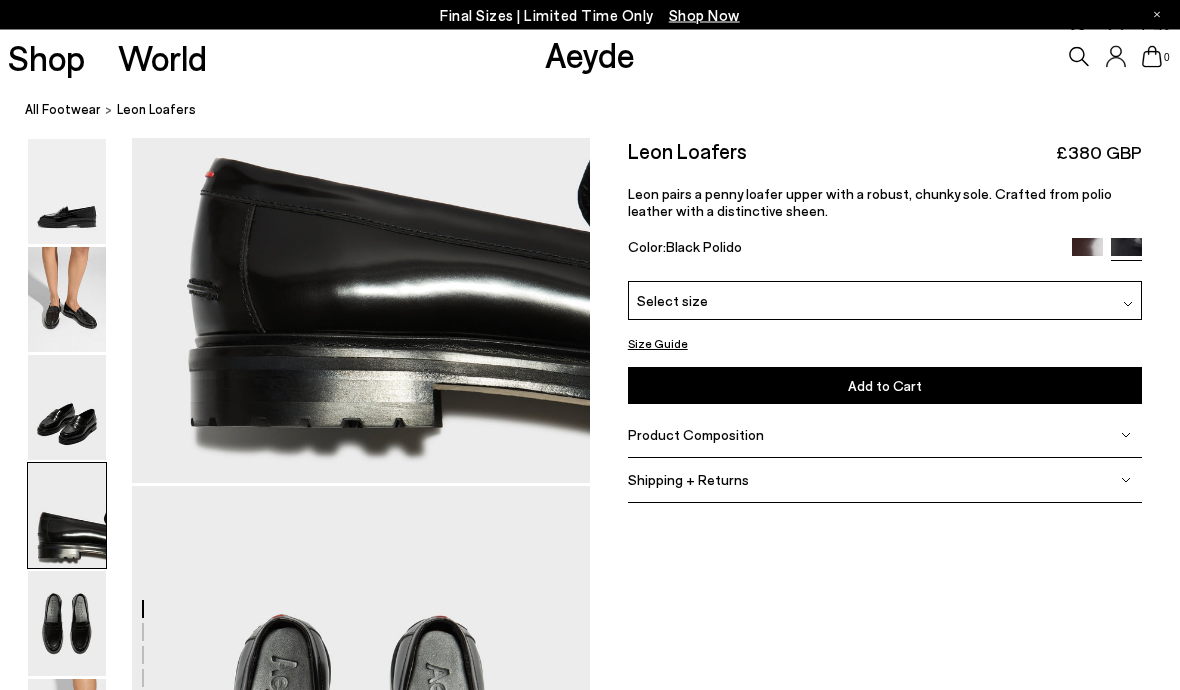 click at bounding box center [67, 300] 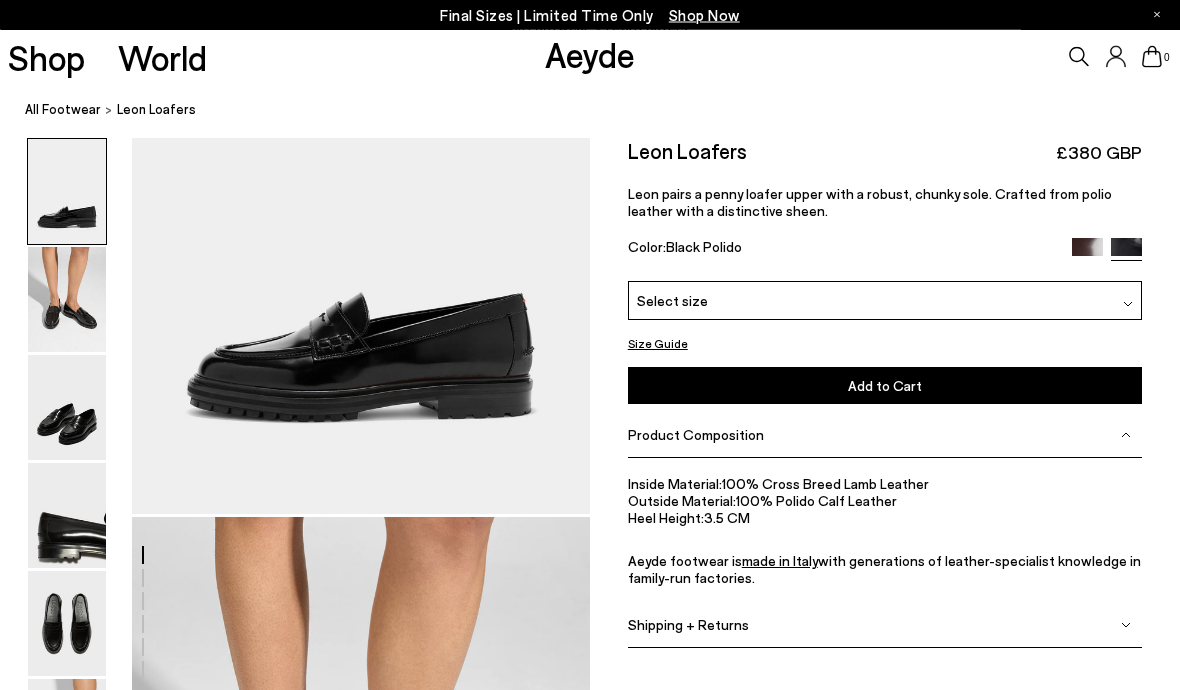 scroll, scrollTop: 202, scrollLeft: 0, axis: vertical 